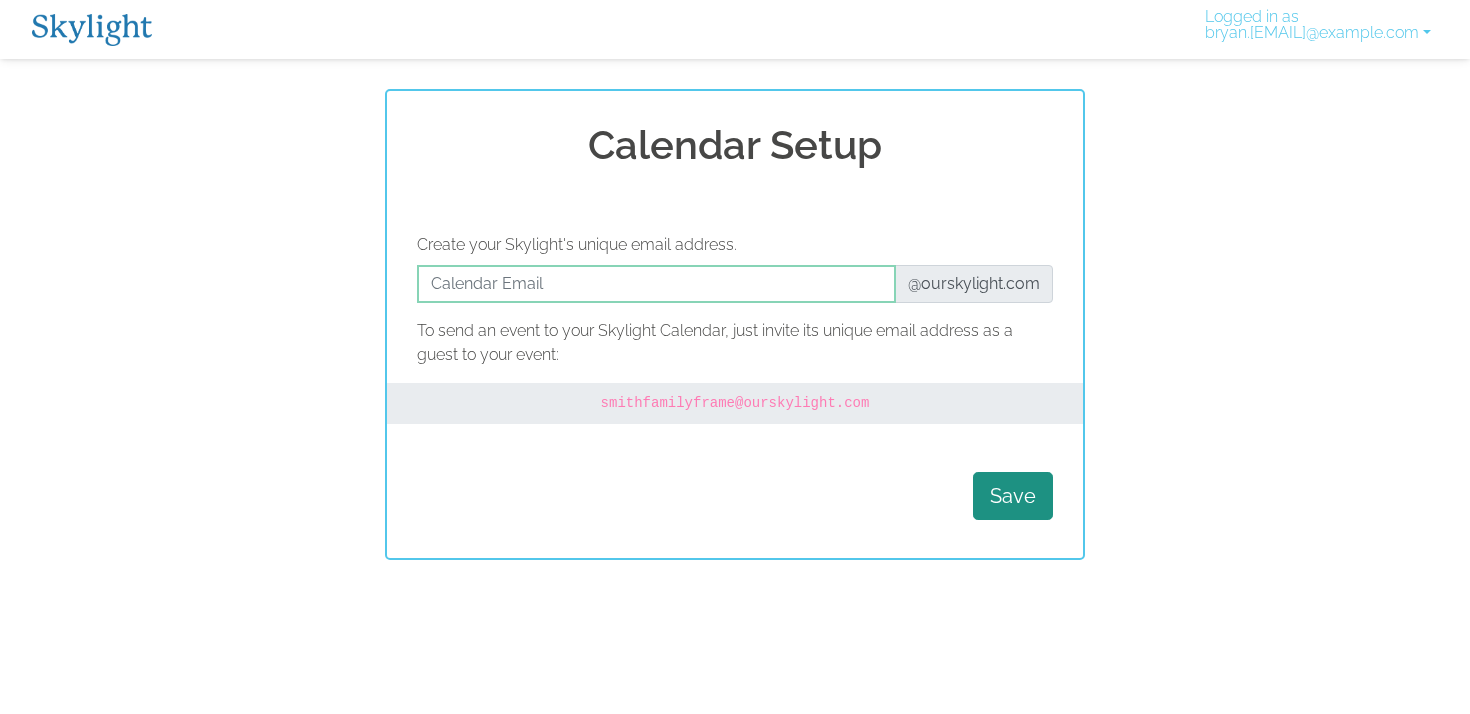 scroll, scrollTop: 0, scrollLeft: 0, axis: both 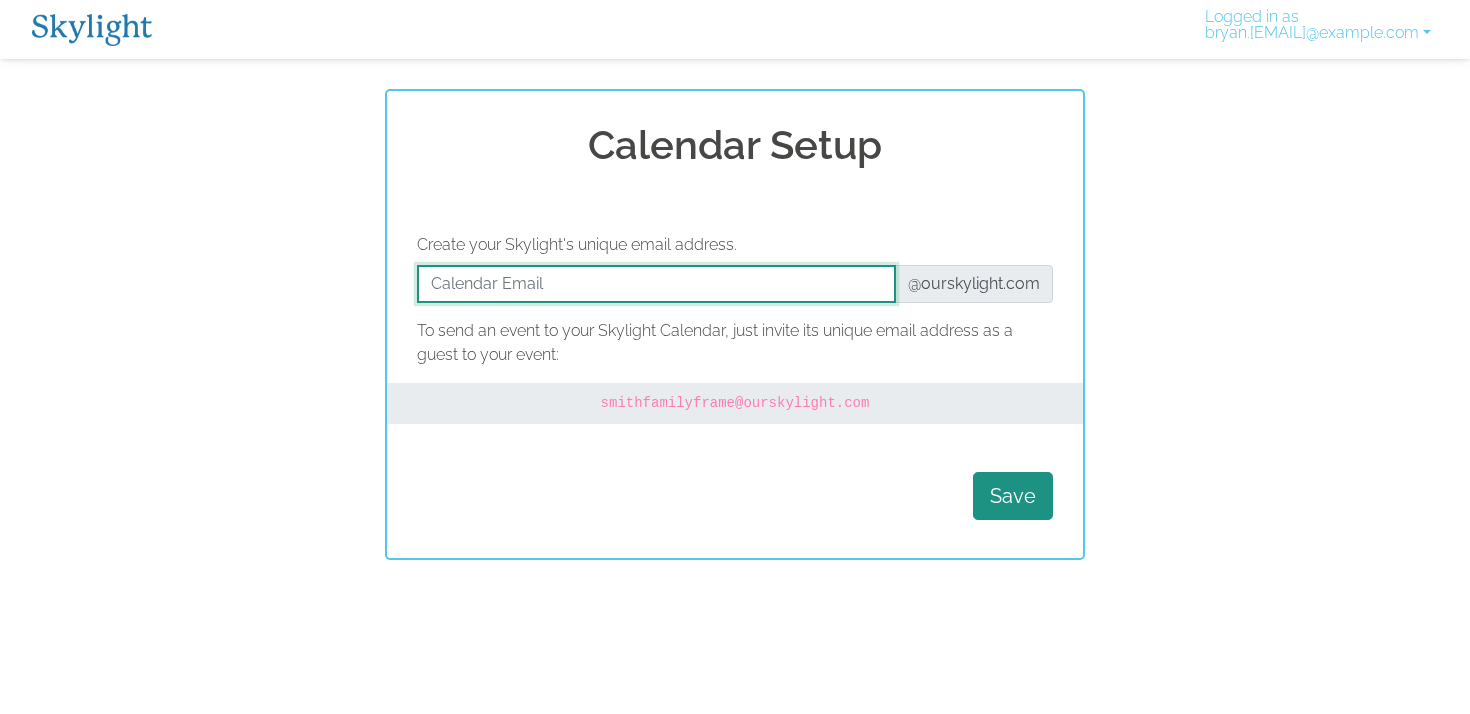 click at bounding box center [656, 284] 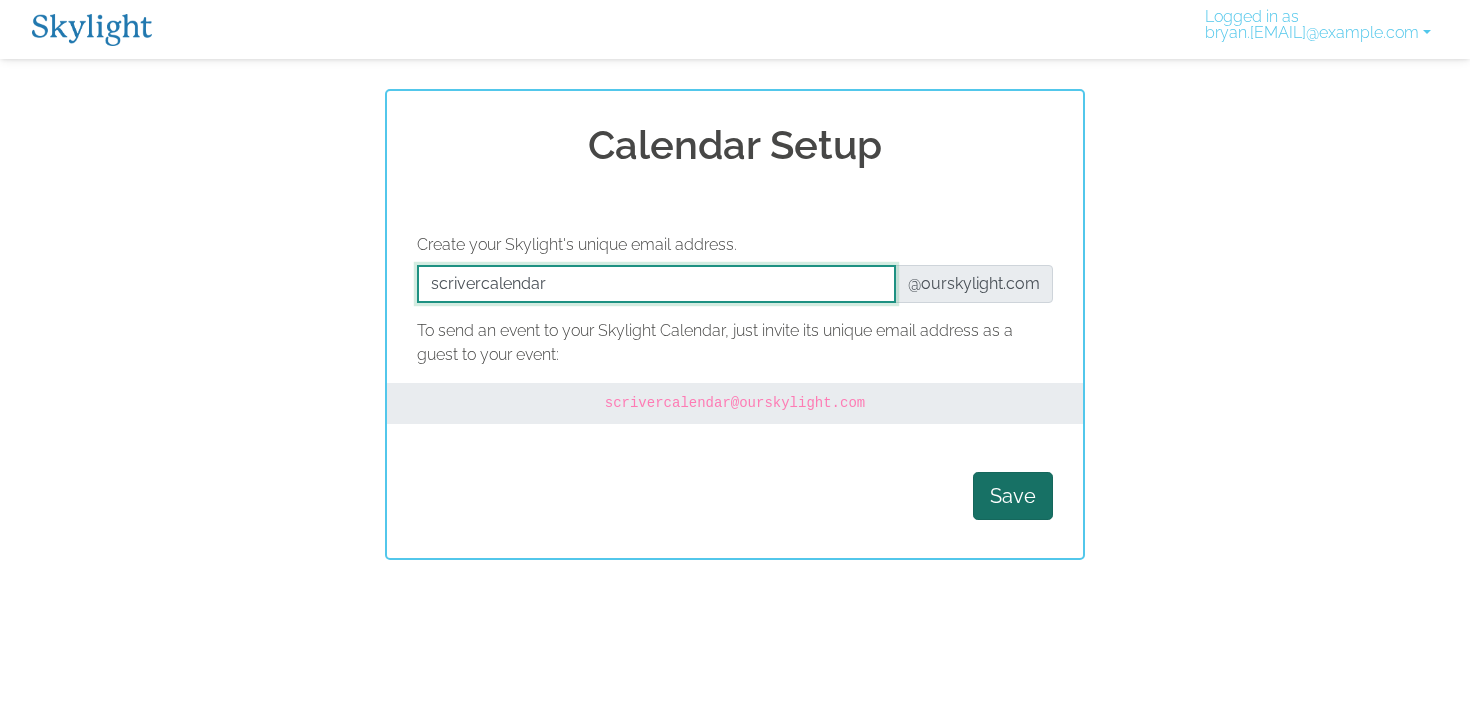 type on "scrivercalendar" 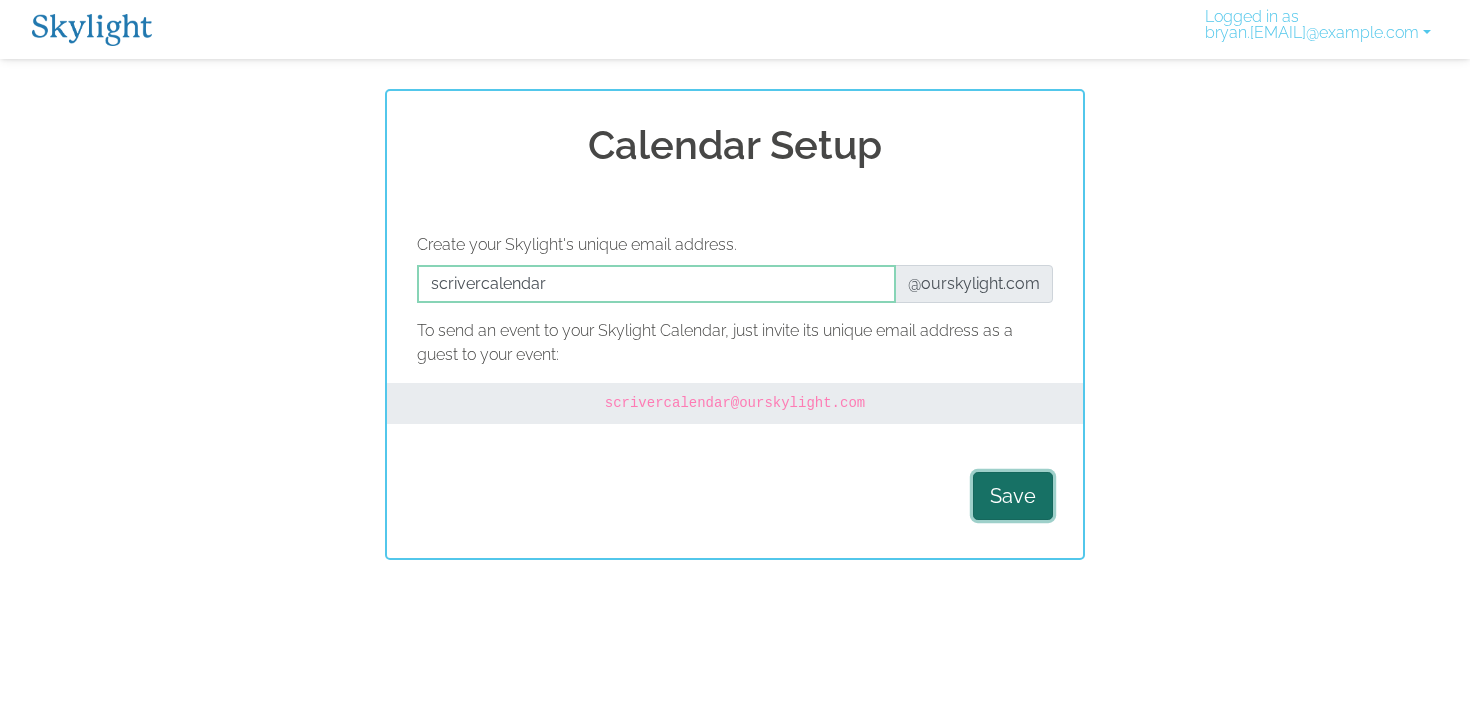 click on "Save" at bounding box center (1013, 496) 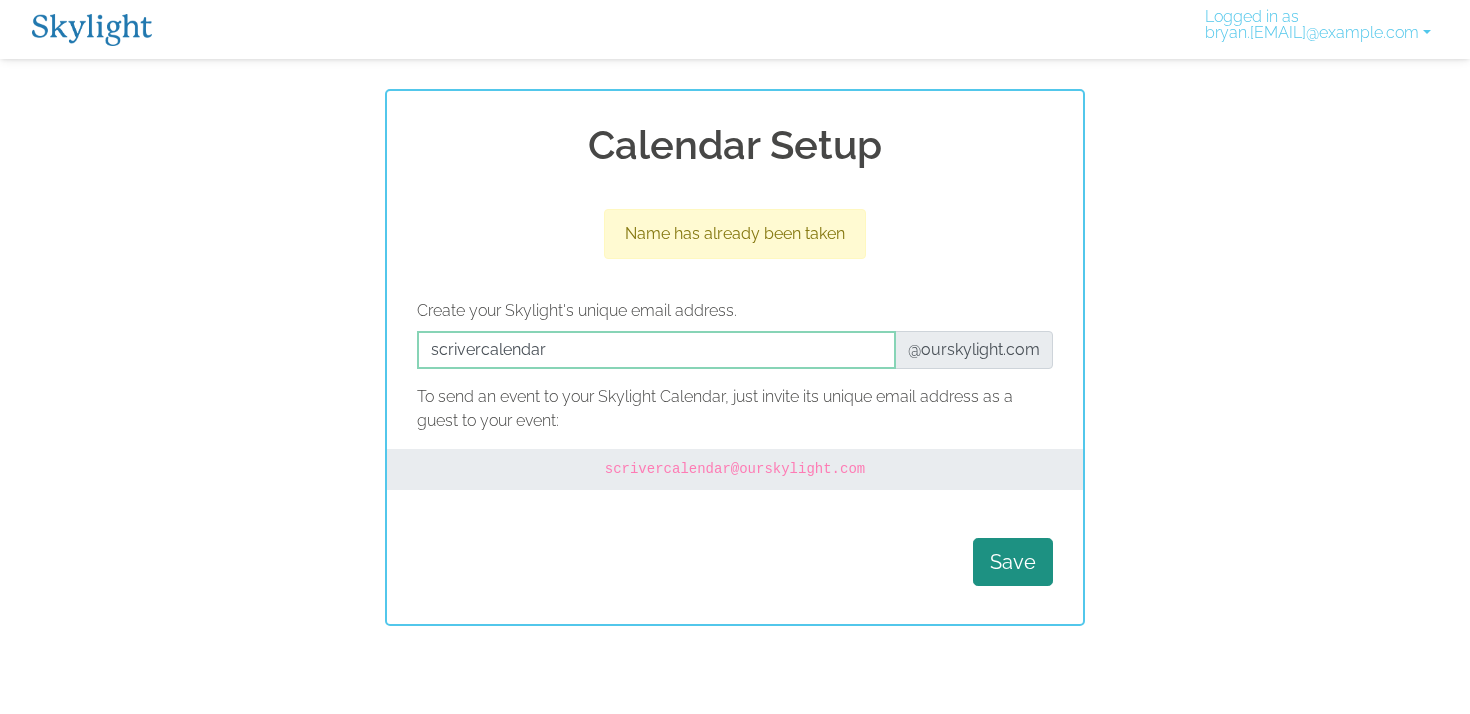 click at bounding box center (92, 30) 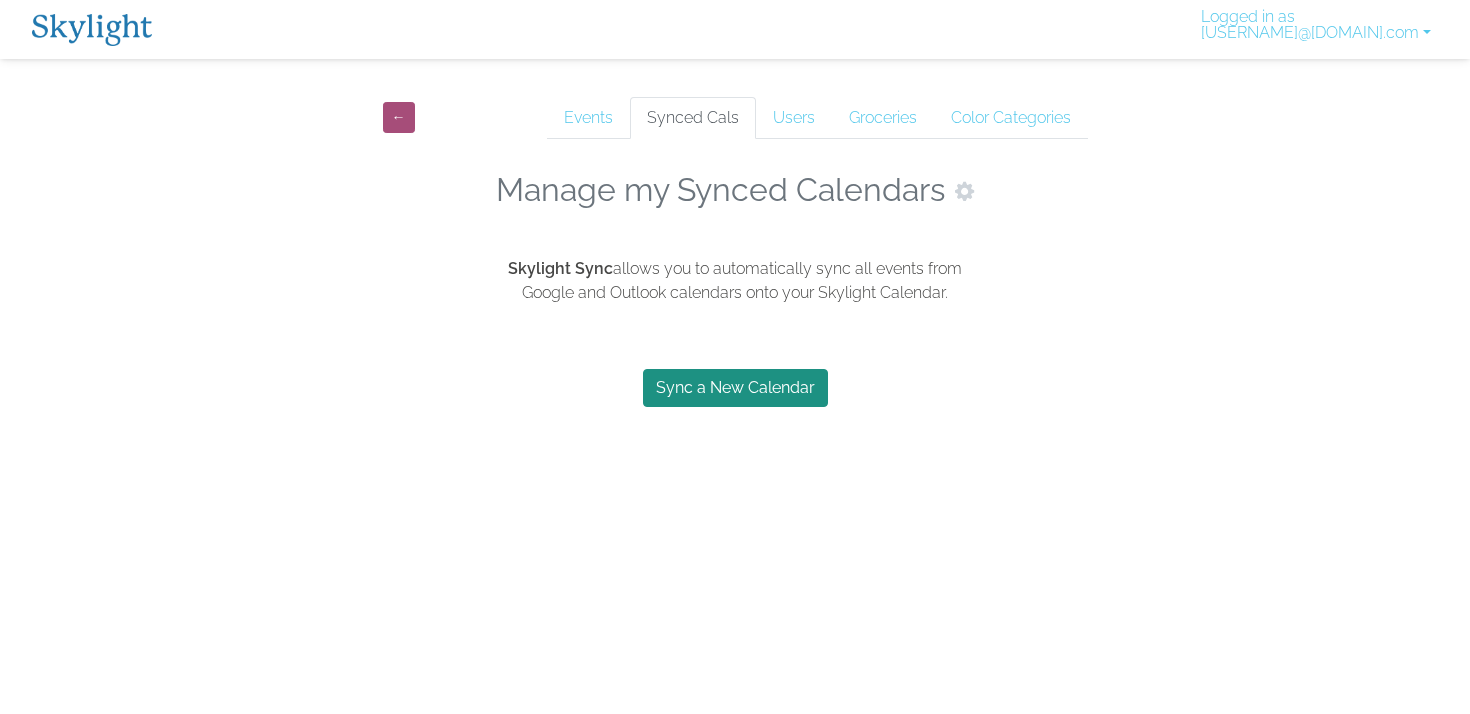 scroll, scrollTop: 0, scrollLeft: 0, axis: both 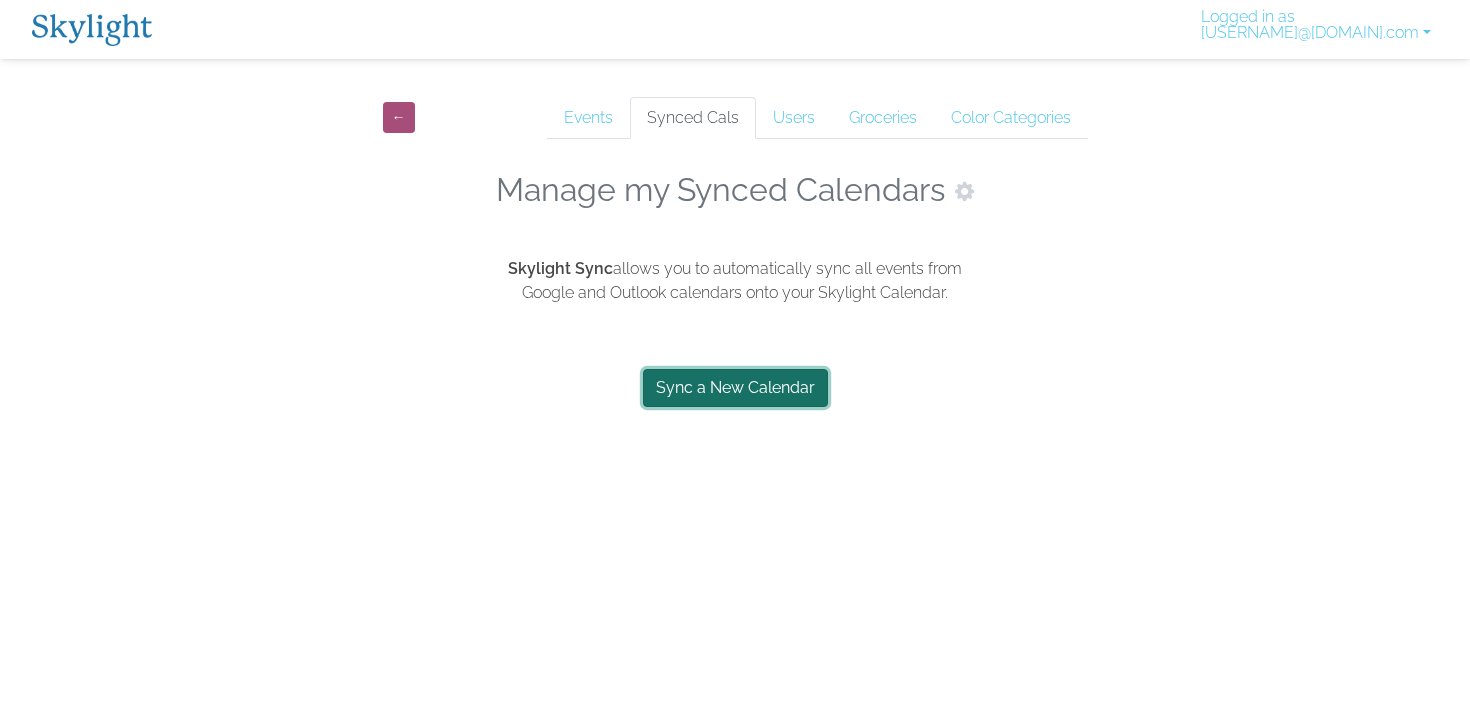 click on "Sync a New Calendar" at bounding box center (735, 388) 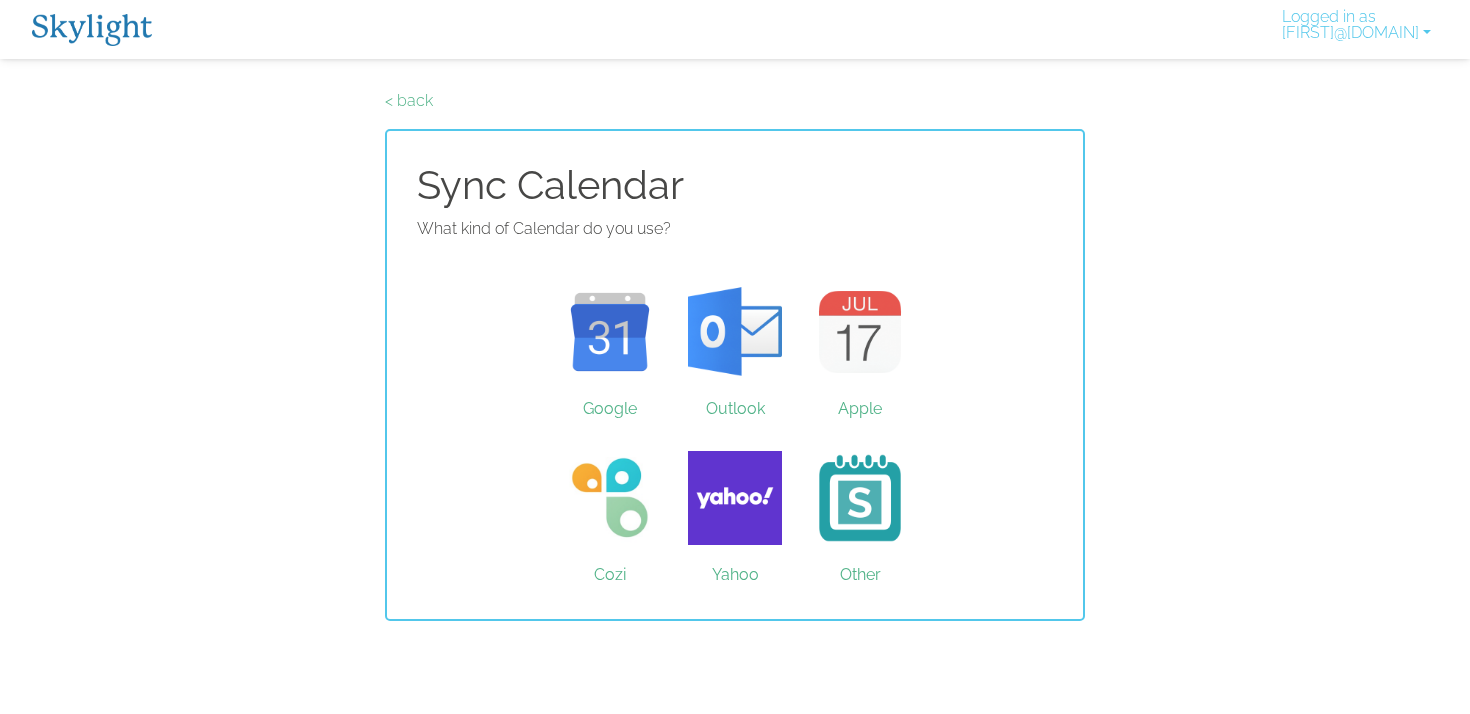 scroll, scrollTop: 0, scrollLeft: 0, axis: both 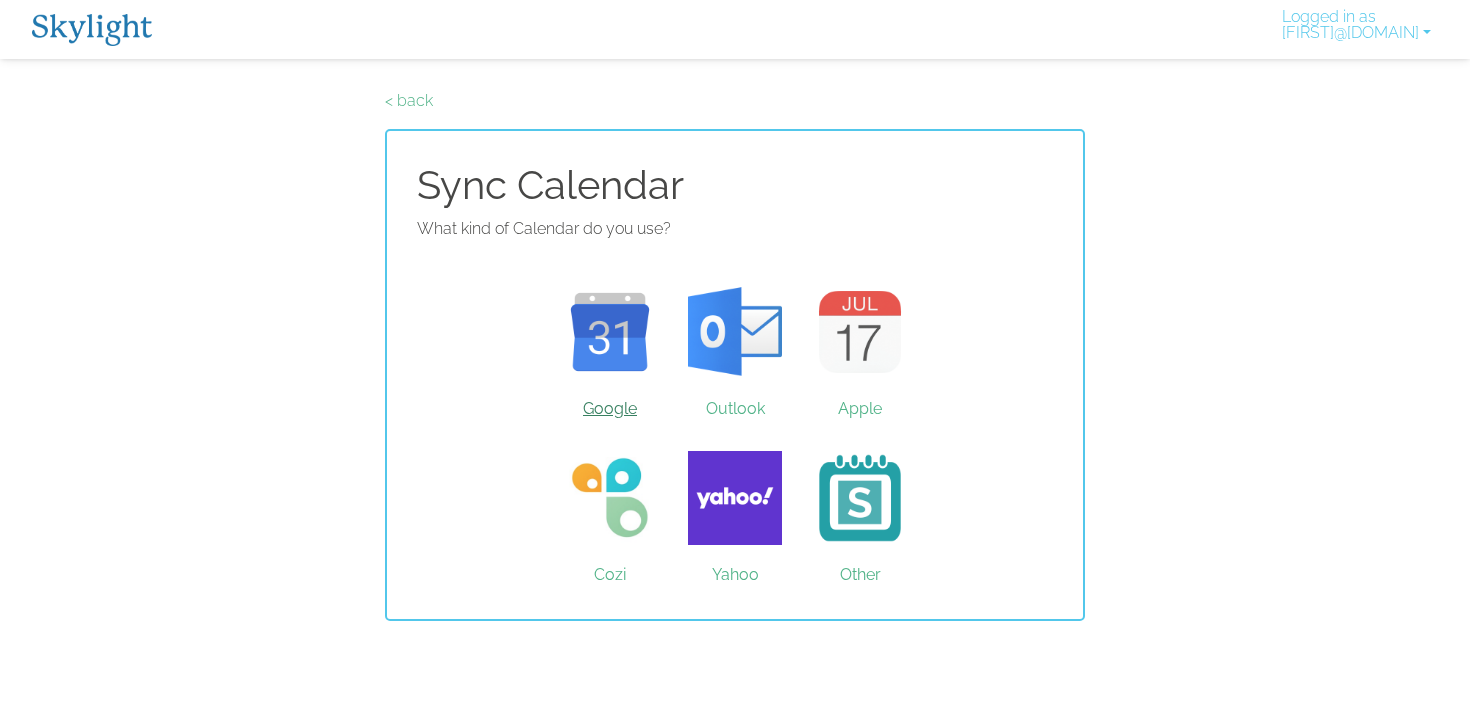 click on "Google" at bounding box center (610, 332) 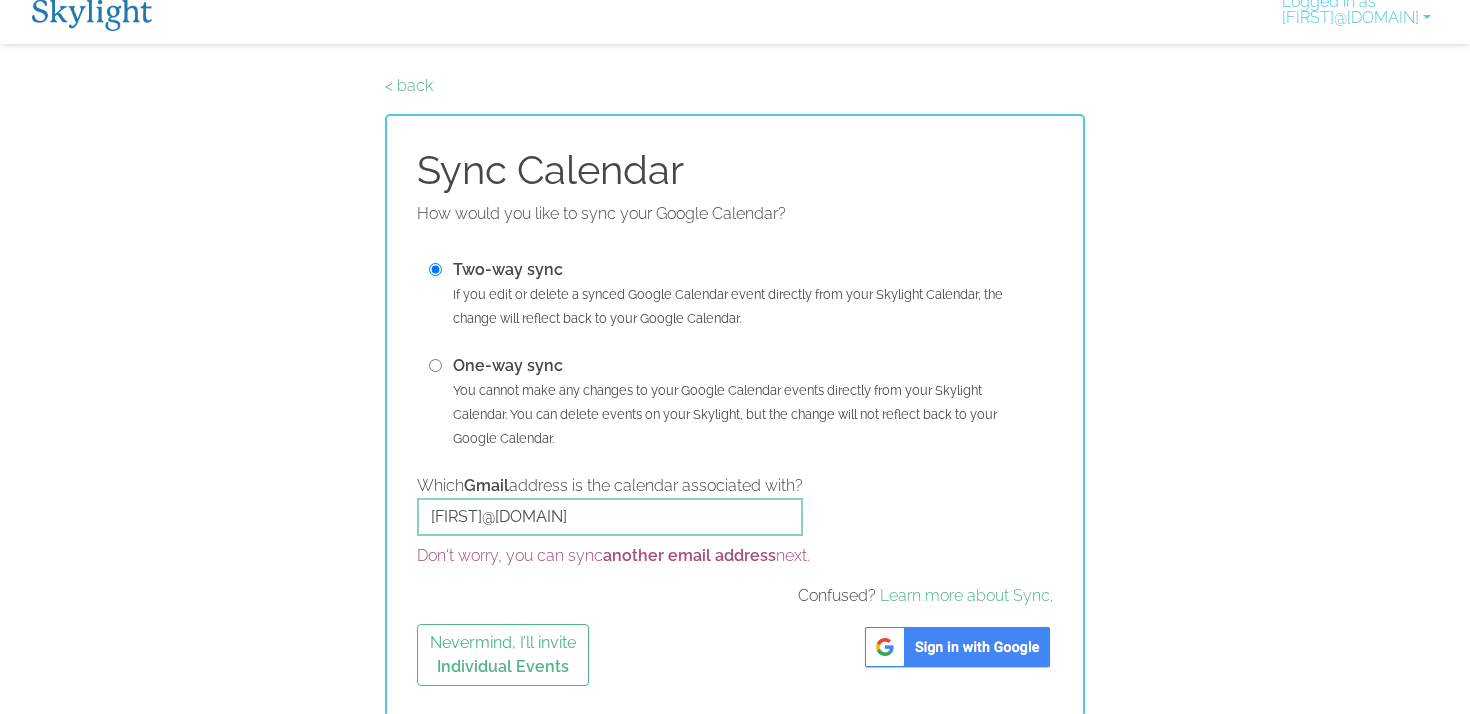 scroll, scrollTop: 19, scrollLeft: 0, axis: vertical 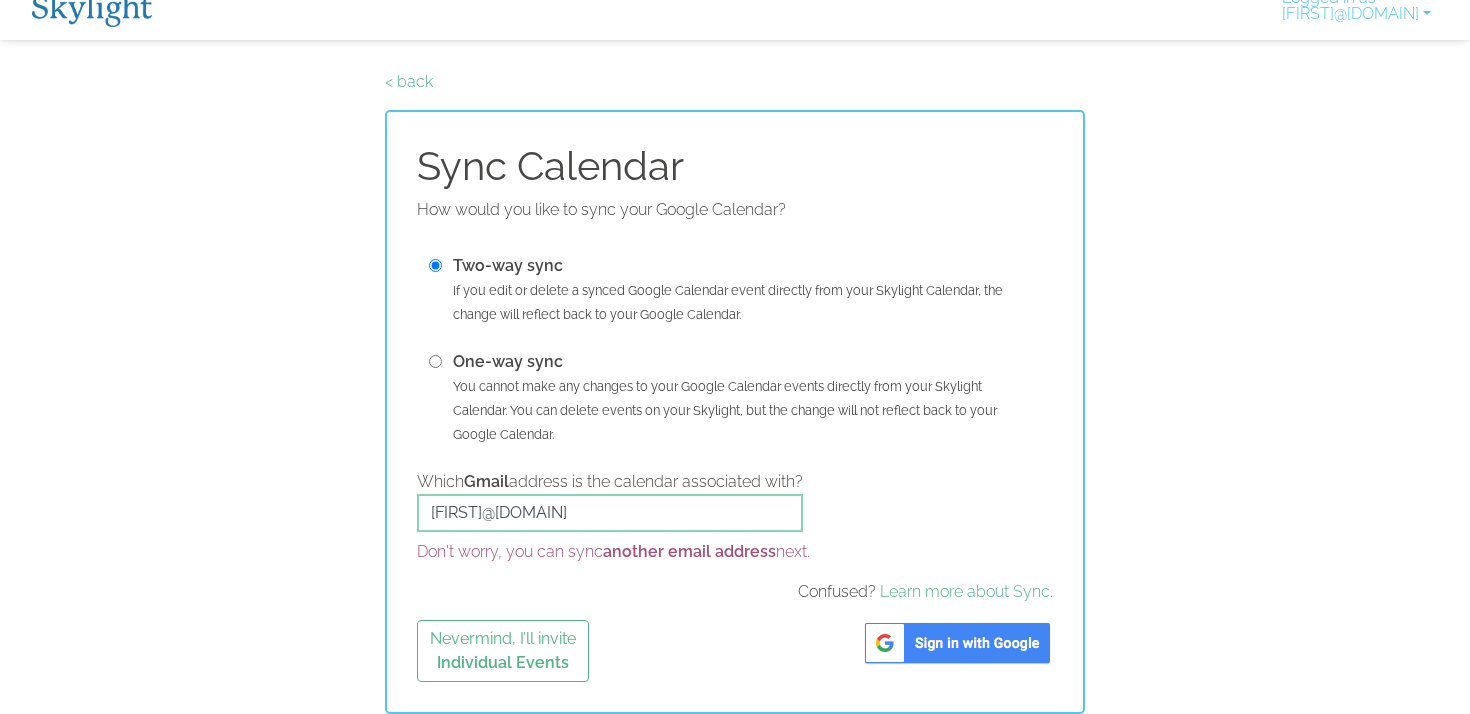 click at bounding box center [957, 643] 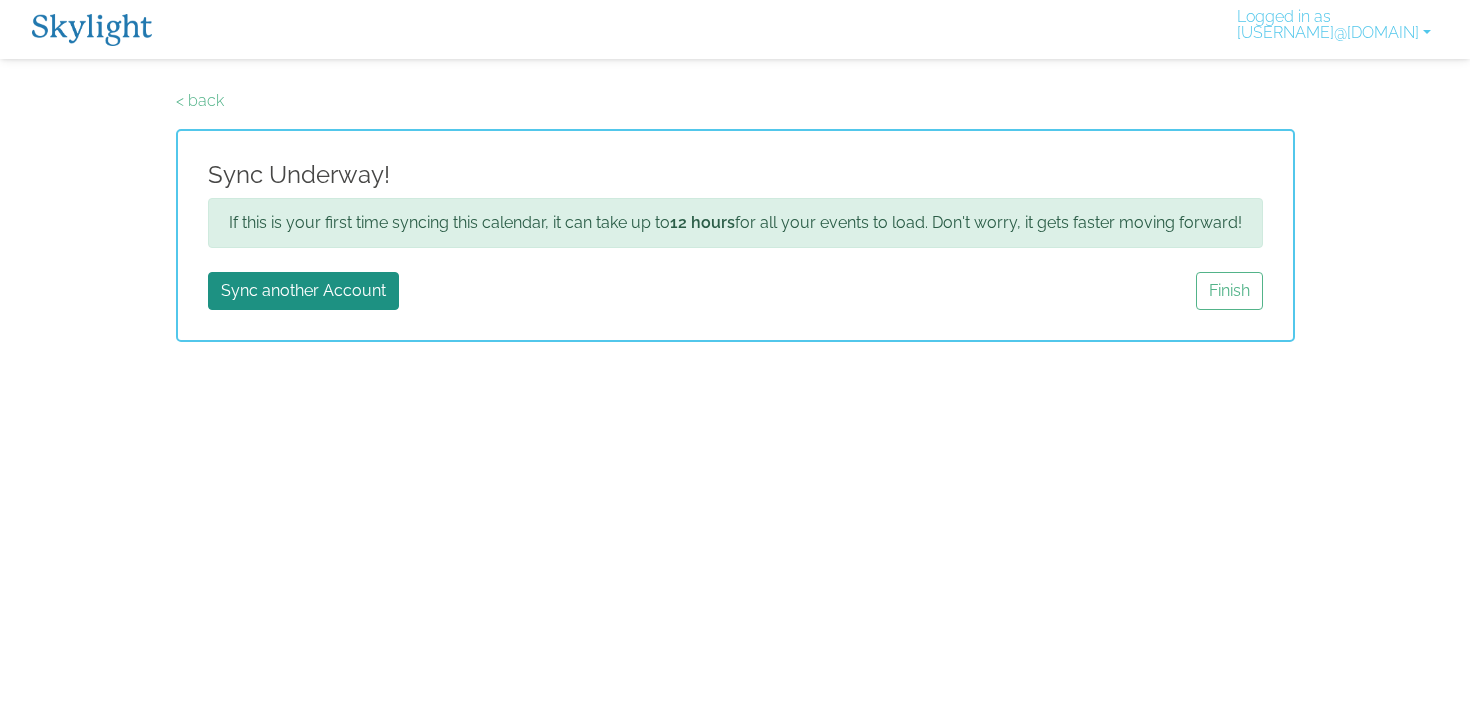 scroll, scrollTop: 0, scrollLeft: 0, axis: both 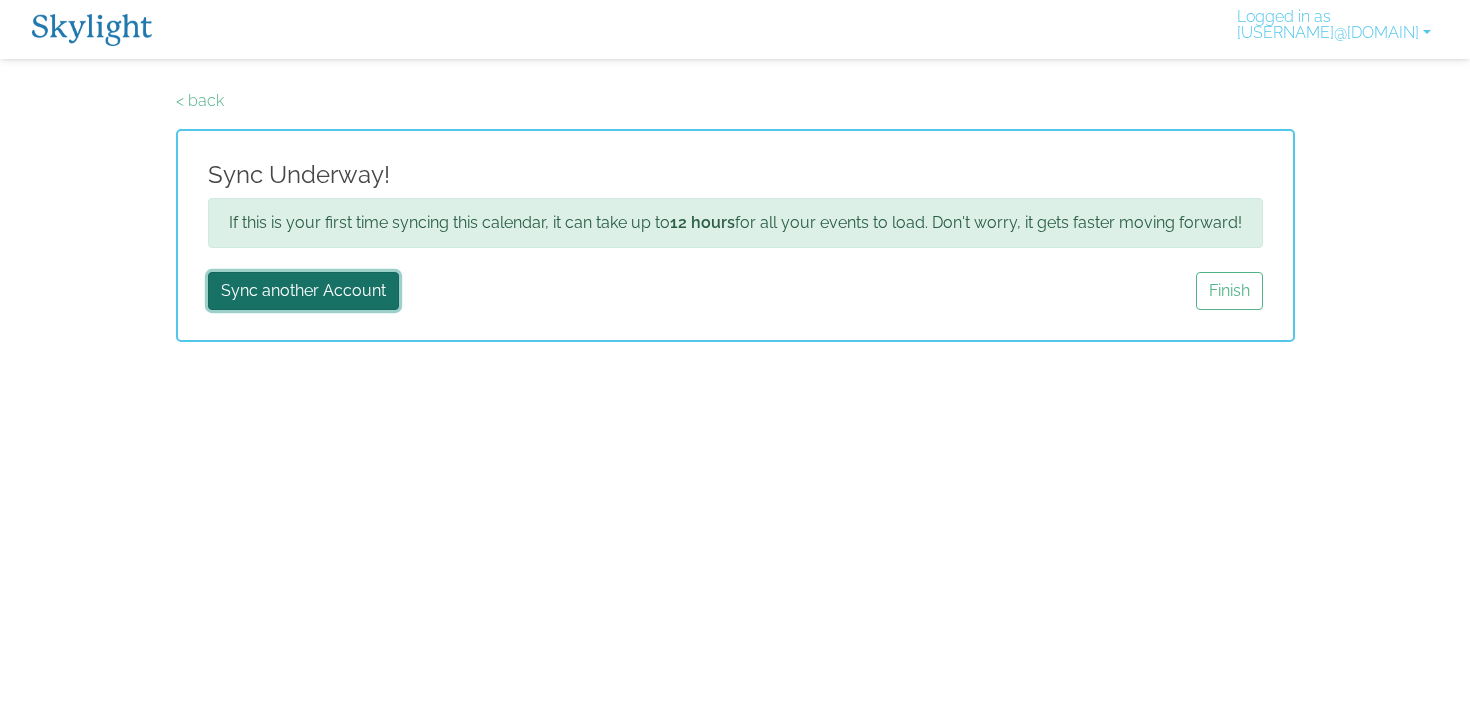 click on "Sync another Account" at bounding box center (303, 291) 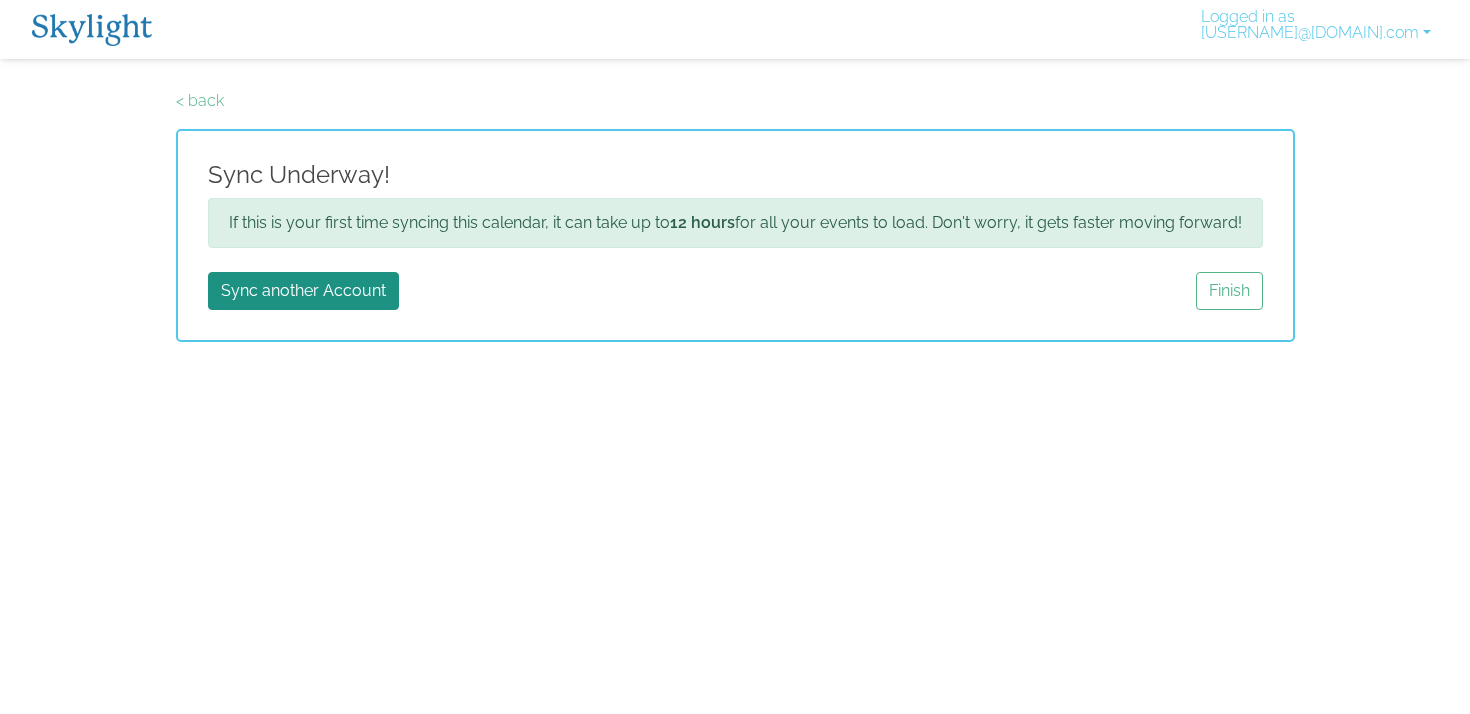 scroll, scrollTop: 0, scrollLeft: 0, axis: both 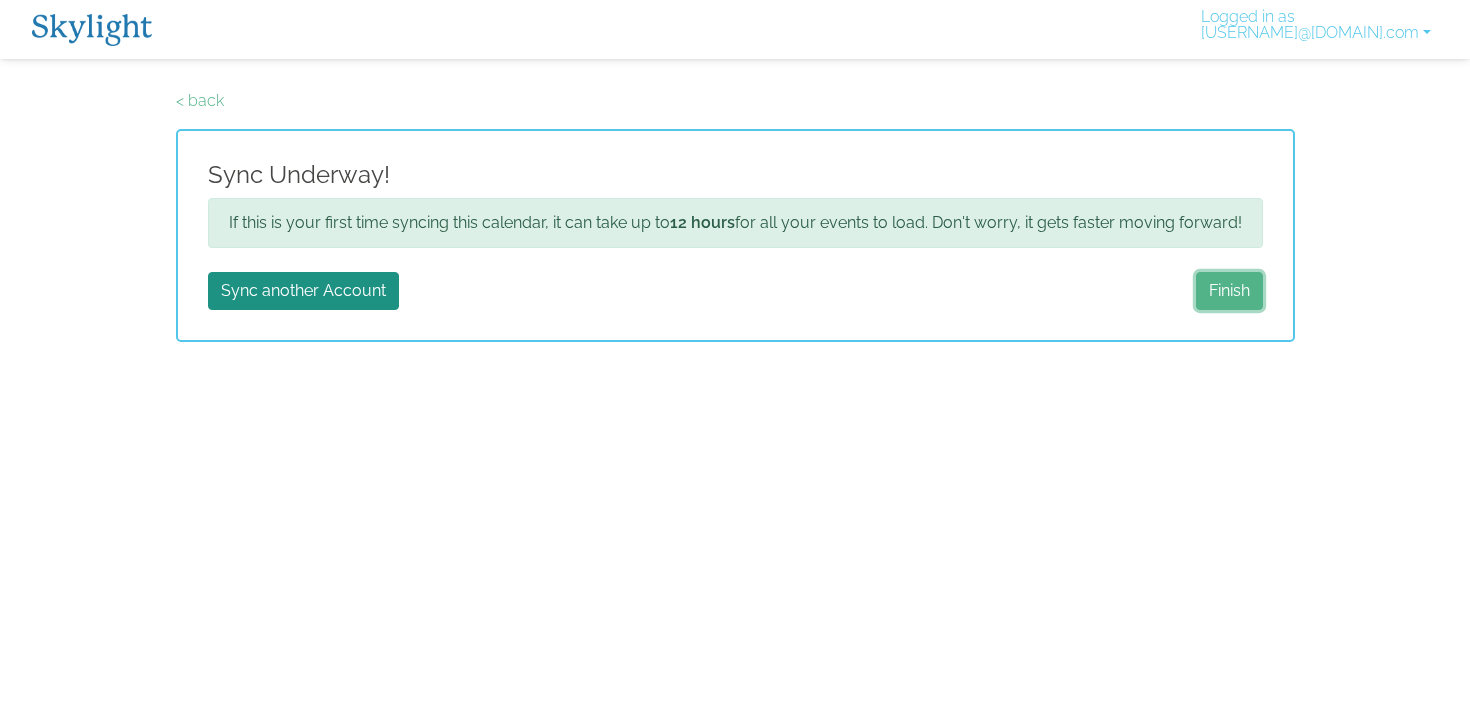 click on "Finish" at bounding box center [1229, 291] 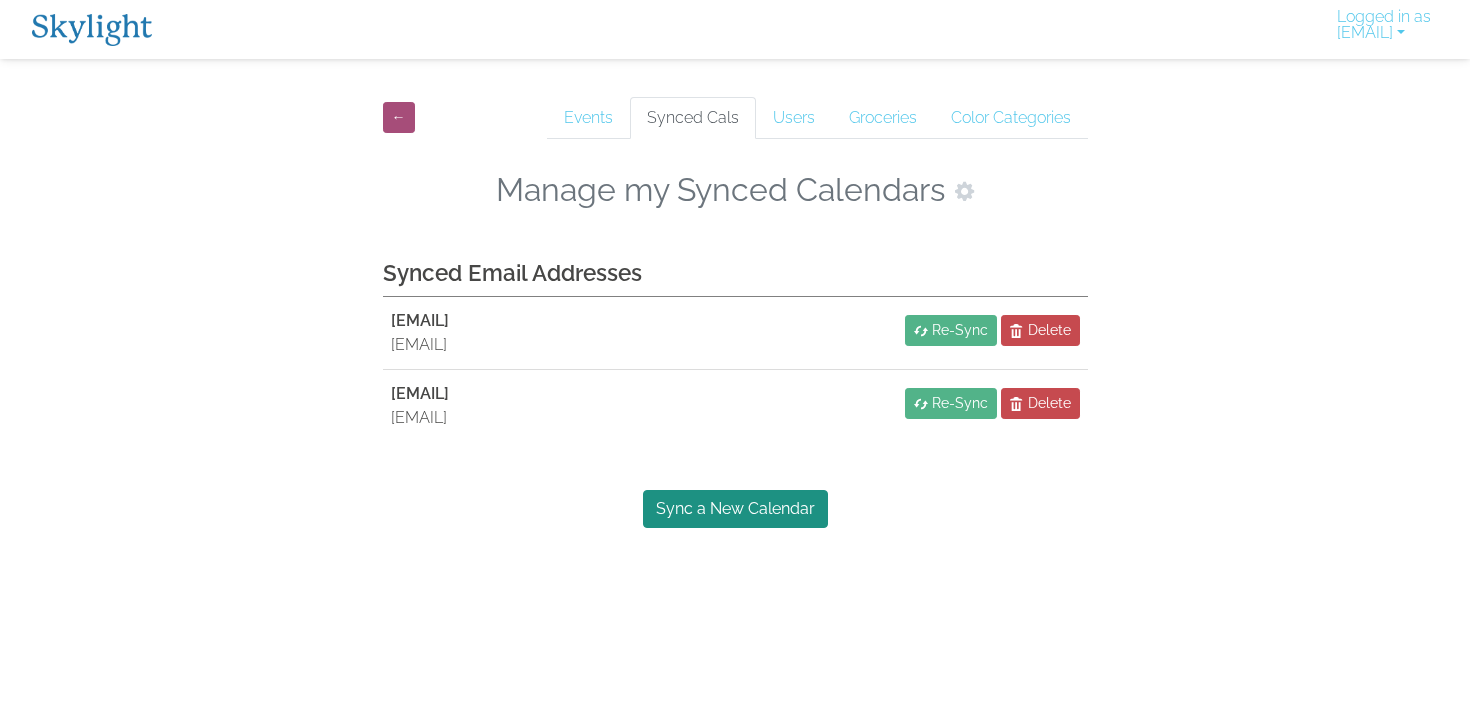 scroll, scrollTop: 0, scrollLeft: 0, axis: both 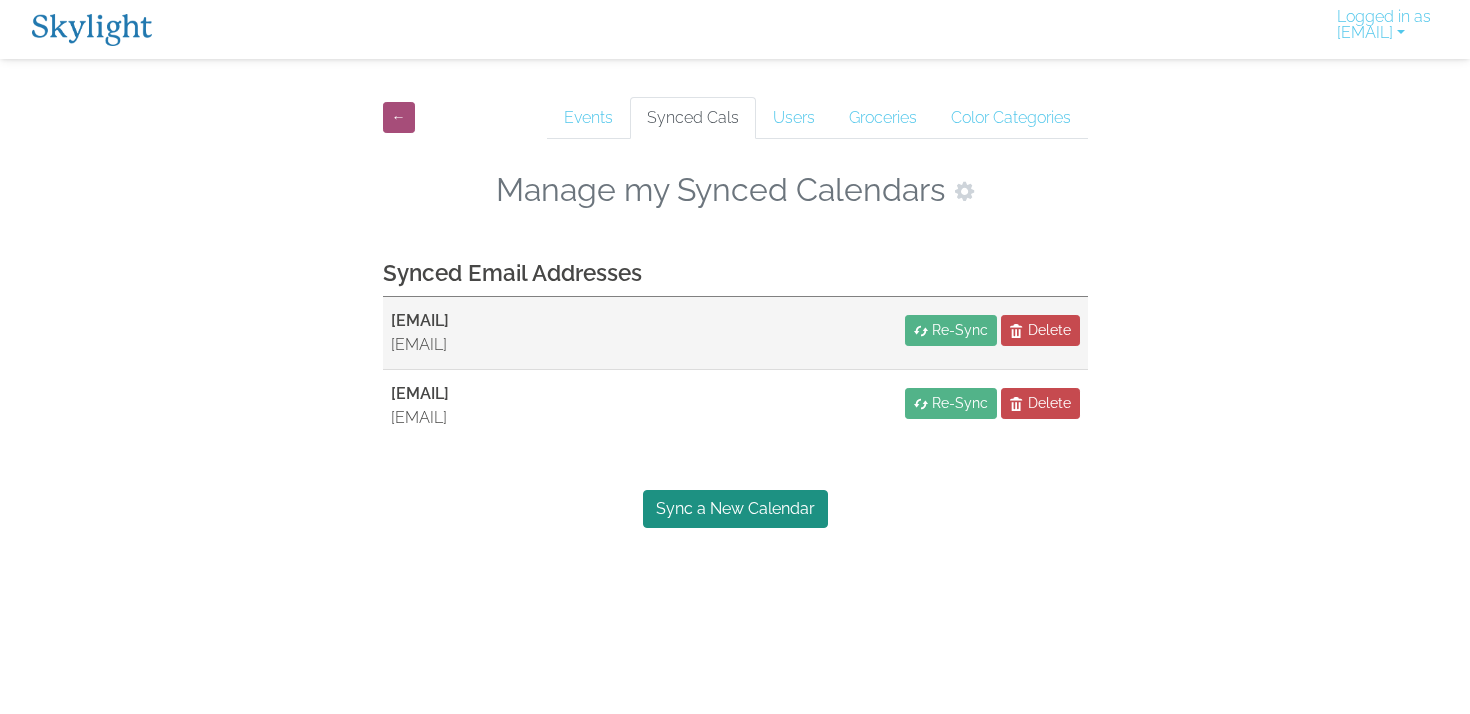 click on "[EMAIL]" at bounding box center (420, 320) 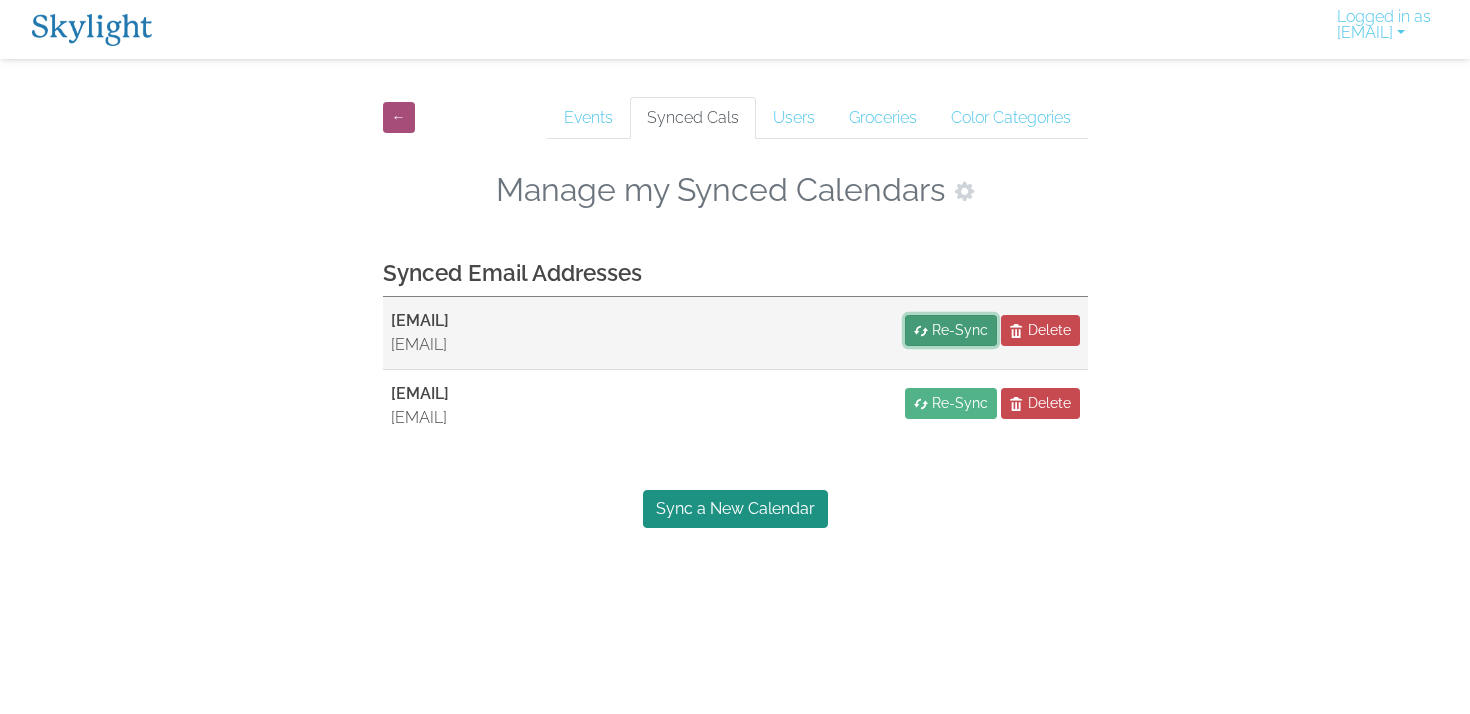 click on "Re-Sync" at bounding box center (951, 330) 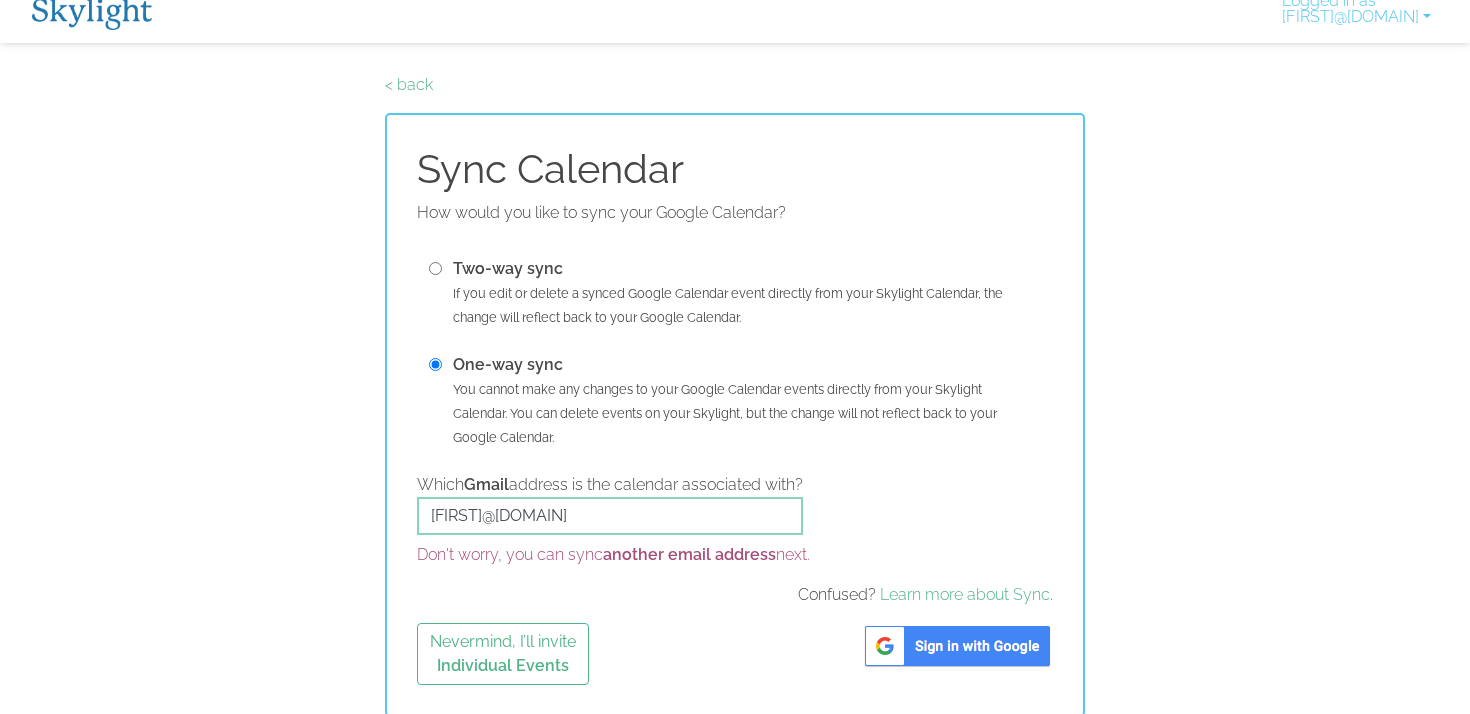 scroll, scrollTop: 19, scrollLeft: 0, axis: vertical 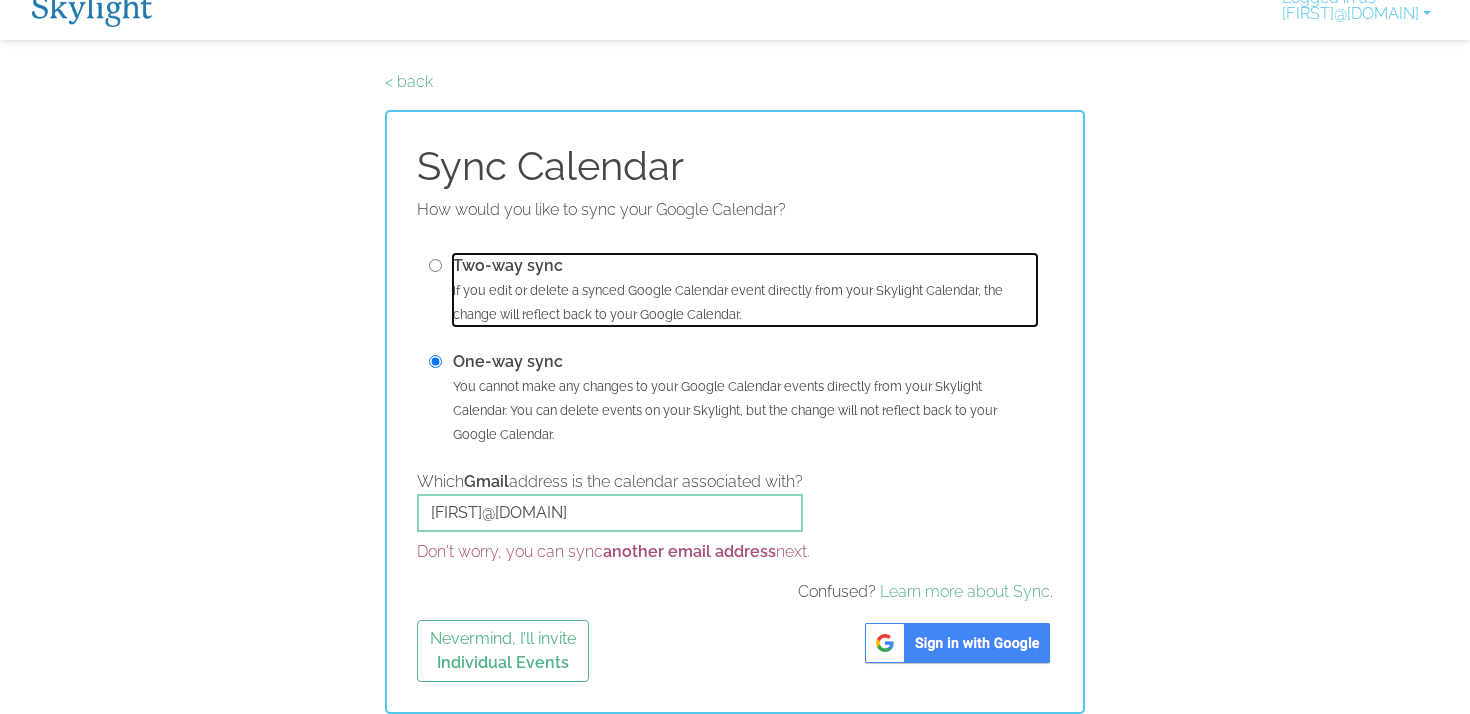 click on "Two-way sync" at bounding box center (508, 265) 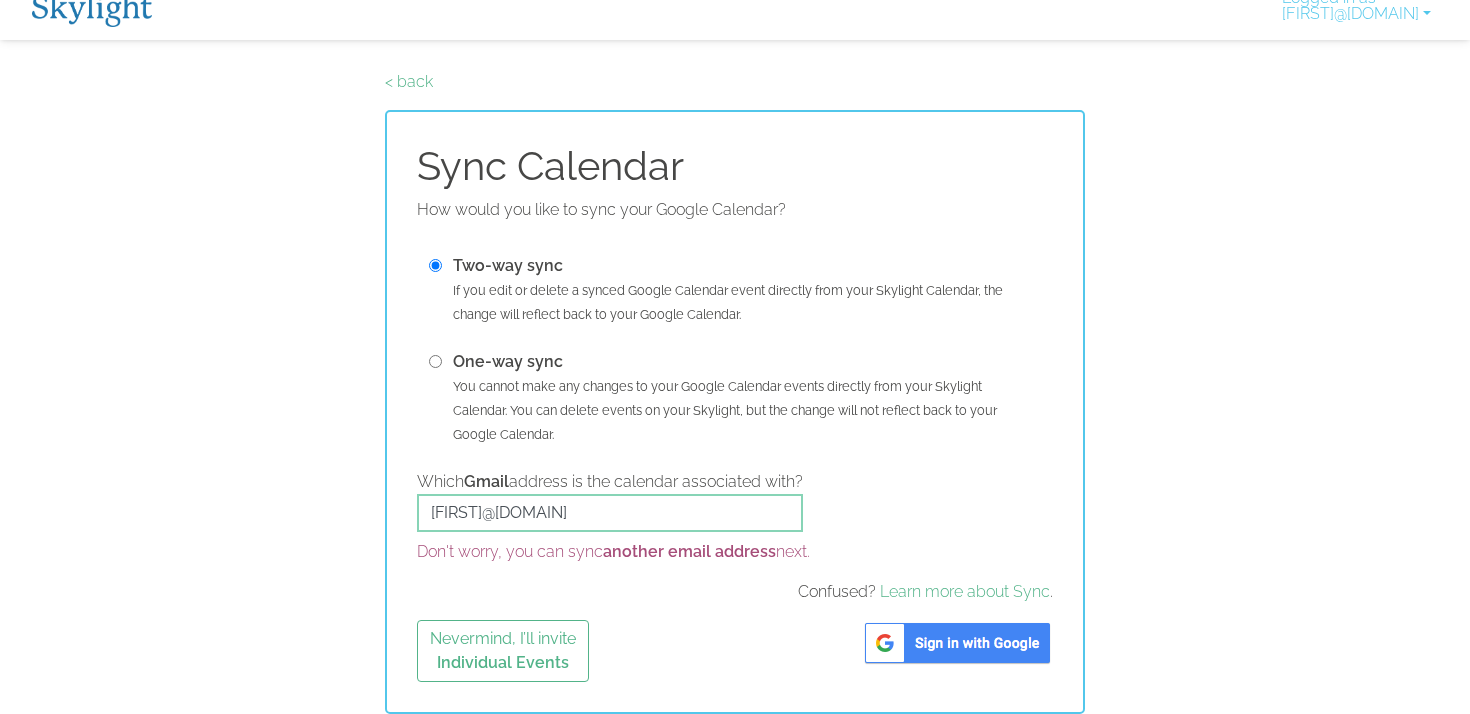 click at bounding box center [957, 643] 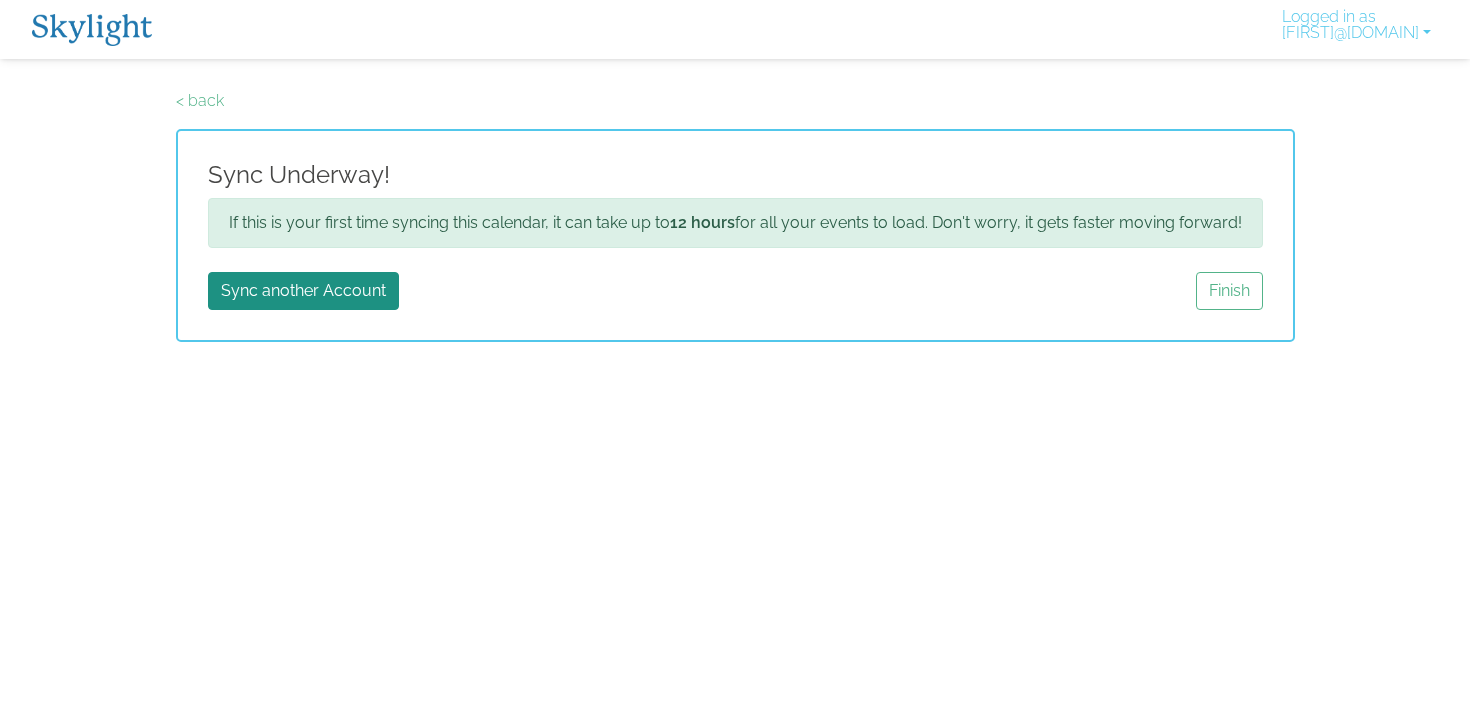 scroll, scrollTop: 0, scrollLeft: 0, axis: both 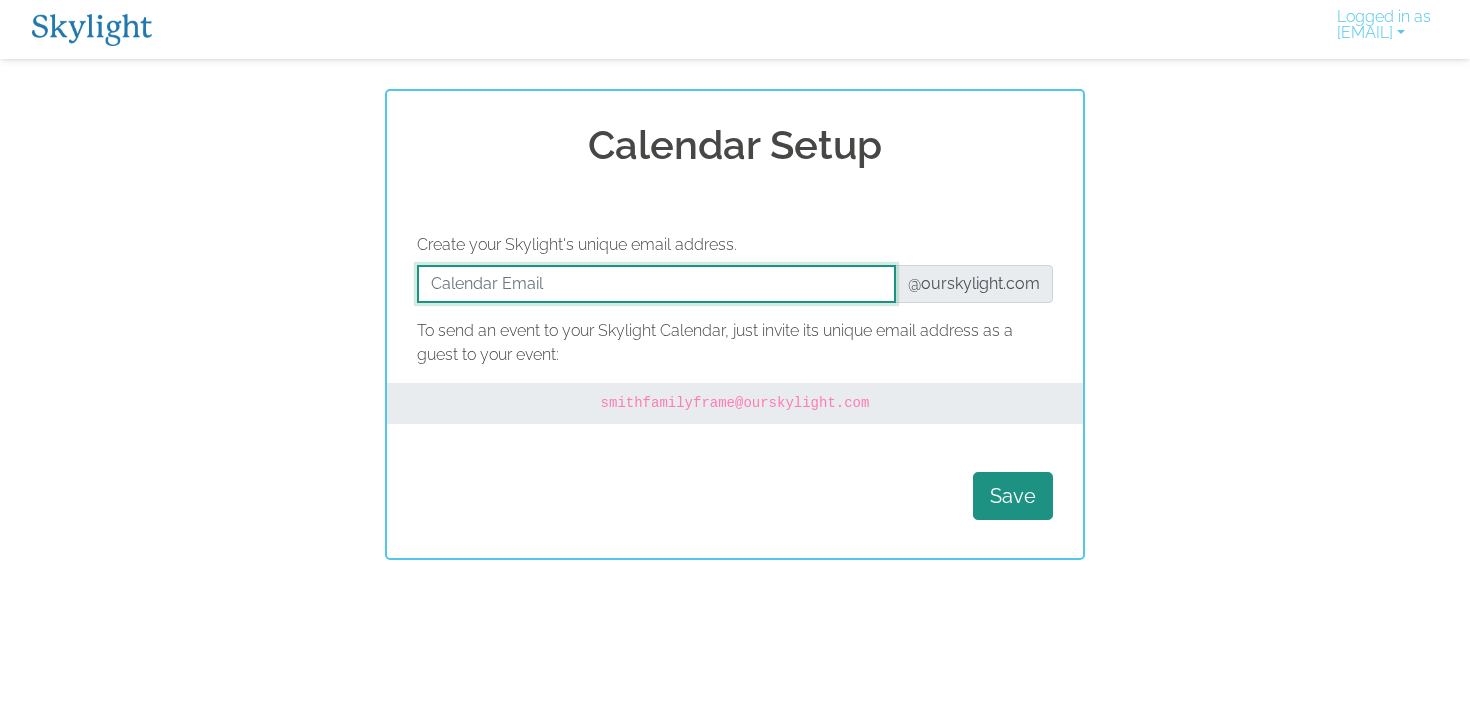 click at bounding box center (656, 284) 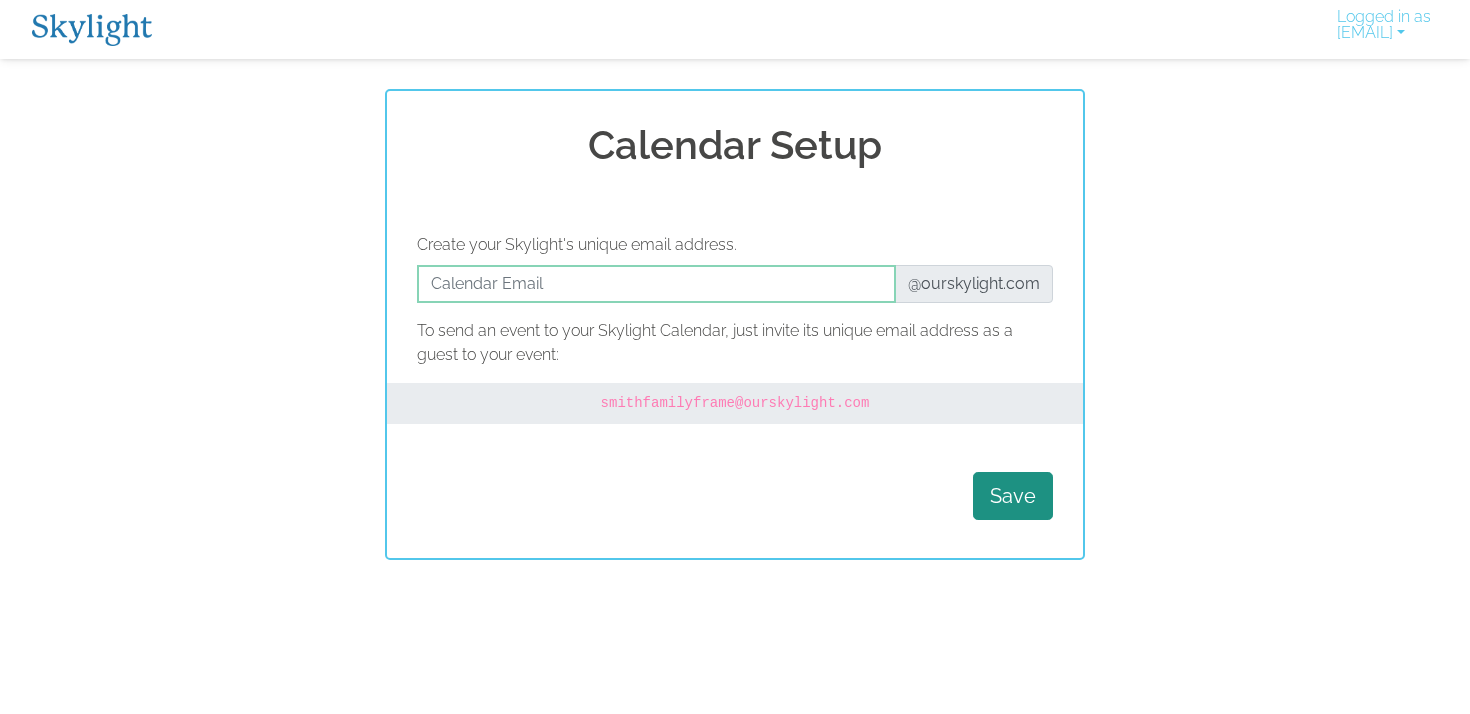 click on "Create your Skylight's unique email address.   @ourskylight.com To send an event to your Skylight Calendar, just invite its unique email address as a guest to your event: smithfamilyframe @ourskylight.com Save" at bounding box center [735, 380] 